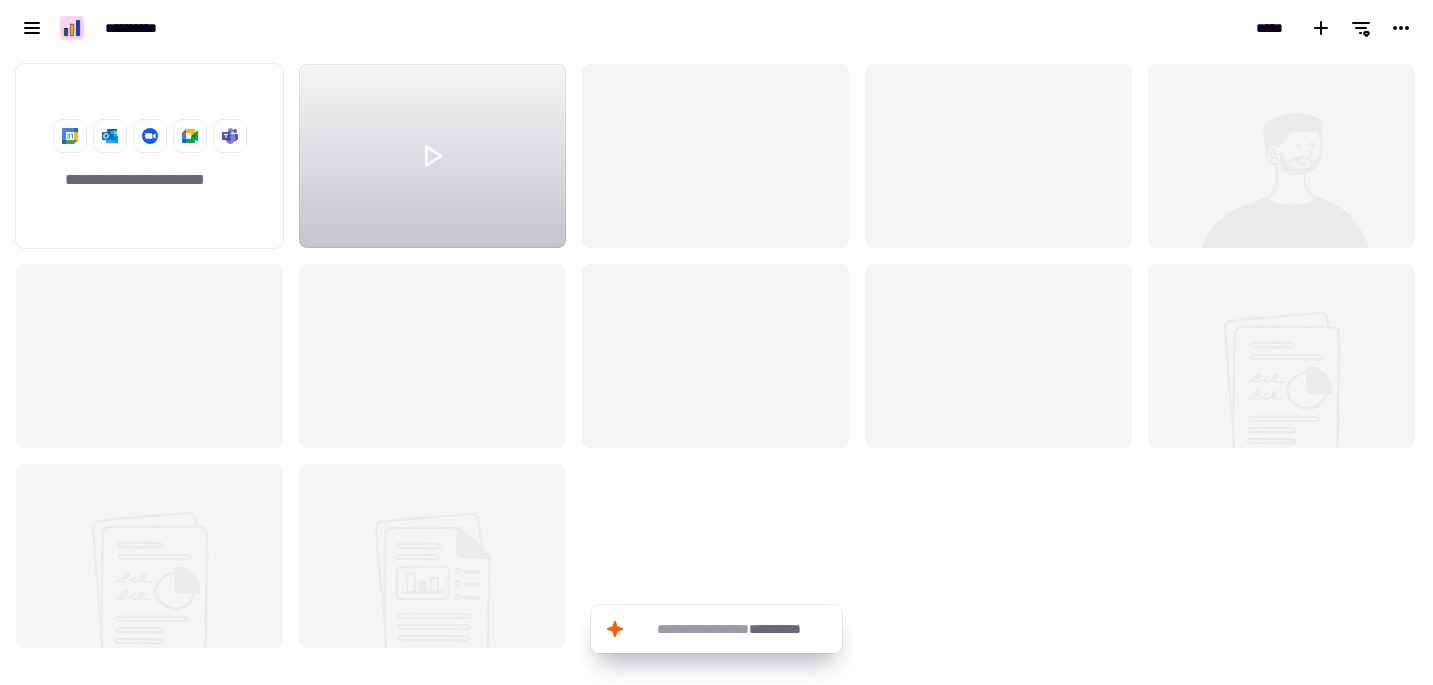 scroll, scrollTop: 0, scrollLeft: 0, axis: both 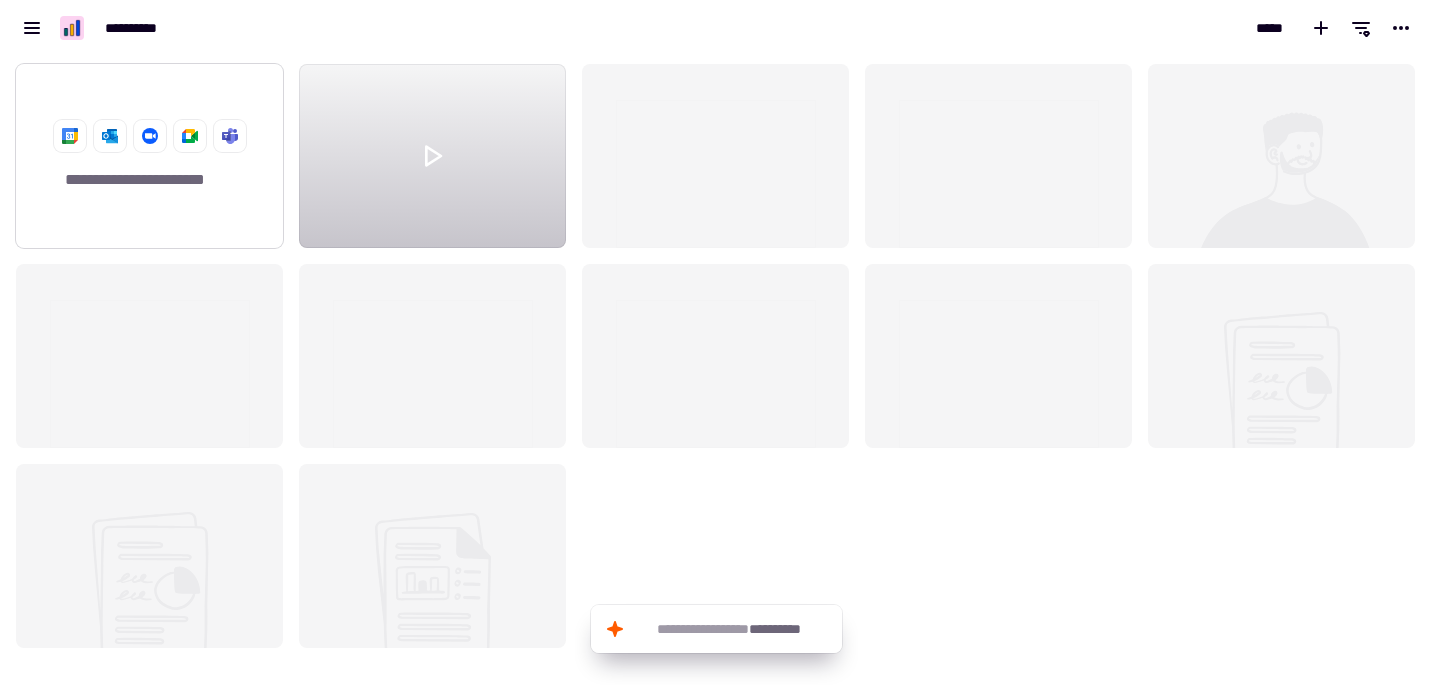 click on "**********" 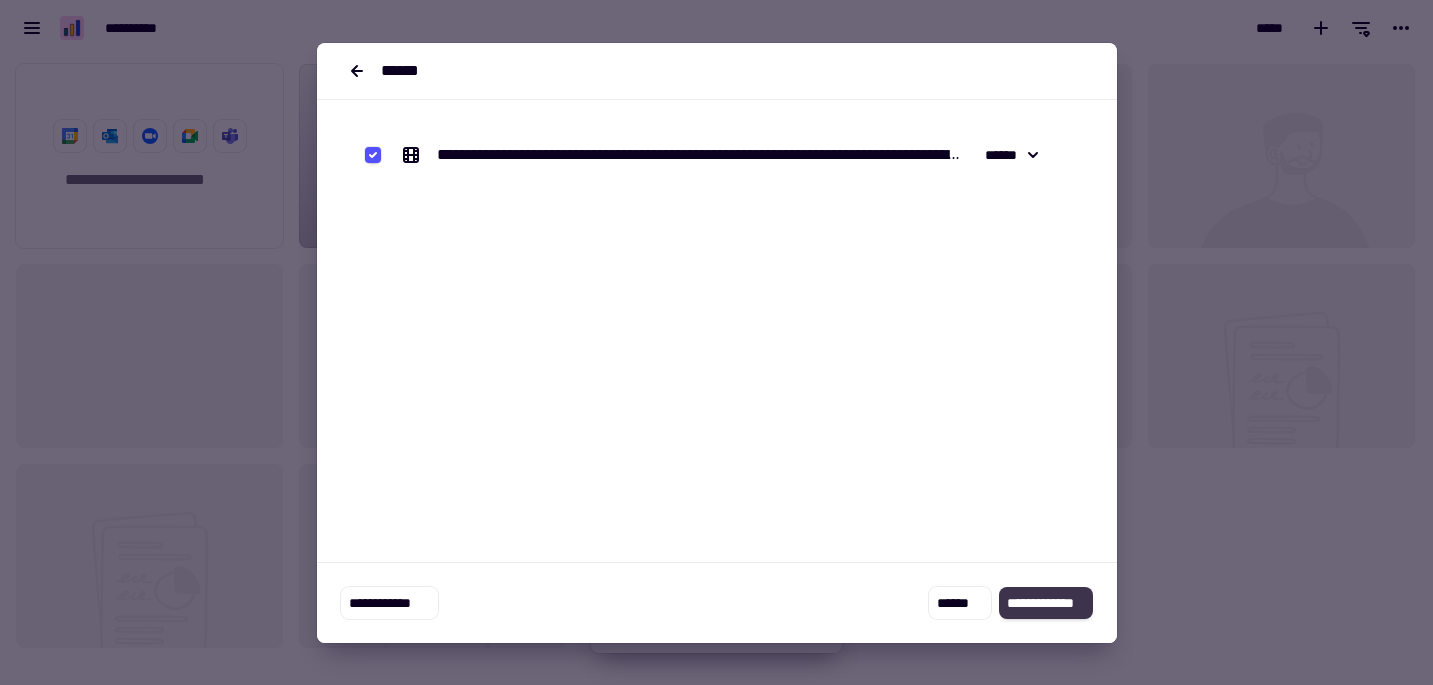 click on "**********" 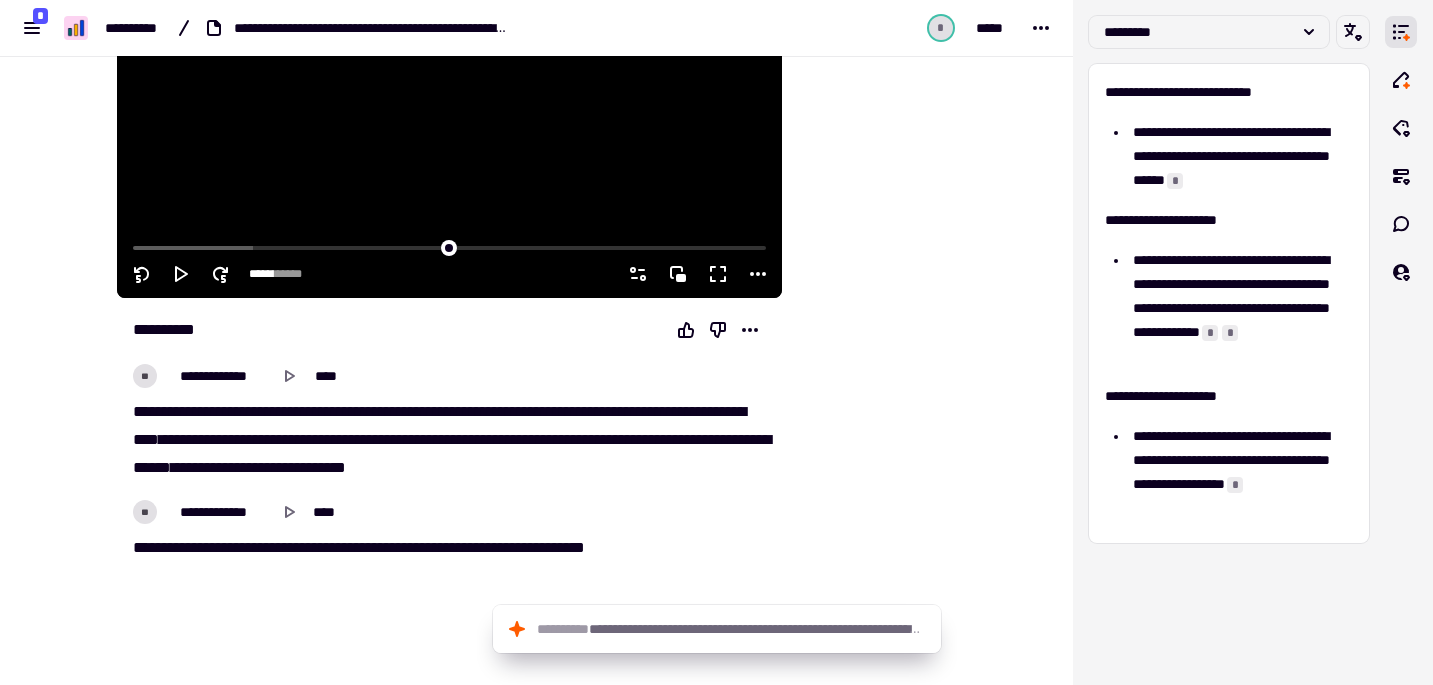 scroll, scrollTop: 449, scrollLeft: 0, axis: vertical 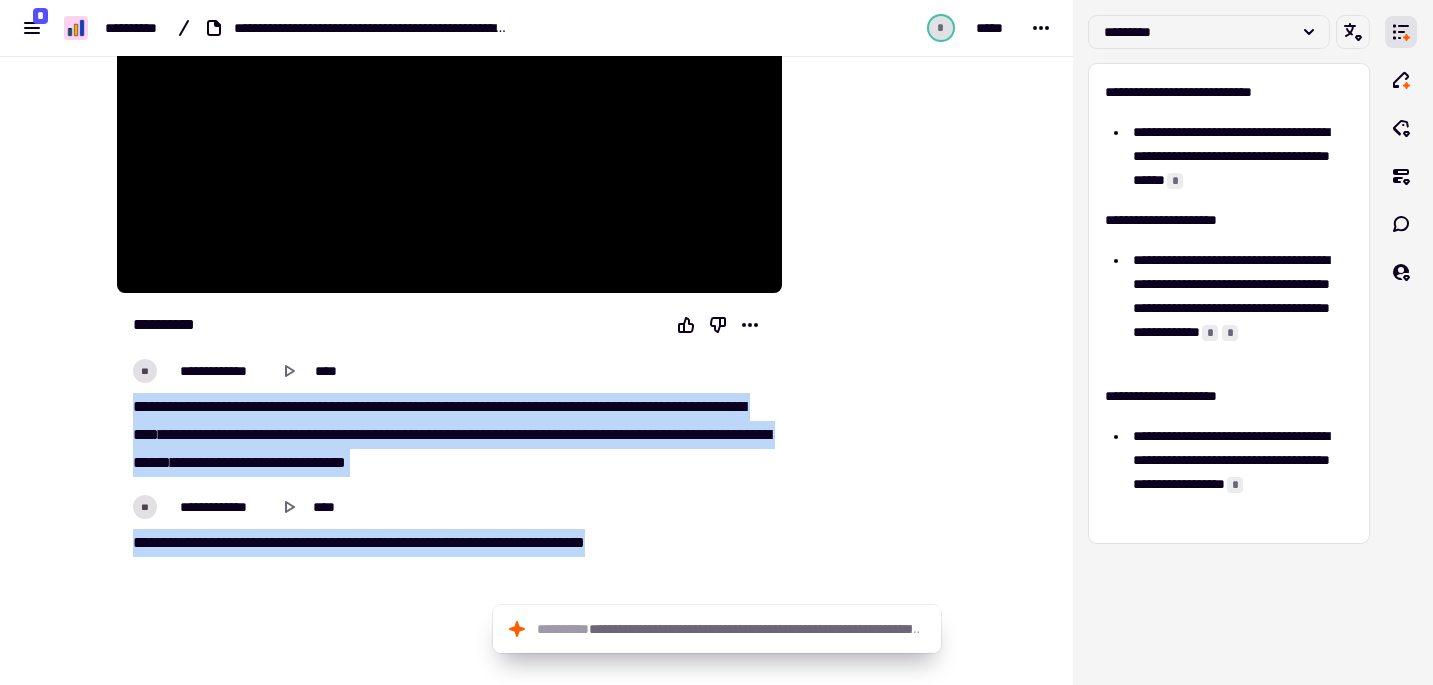 drag, startPoint x: 670, startPoint y: 550, endPoint x: 125, endPoint y: 406, distance: 563.70294 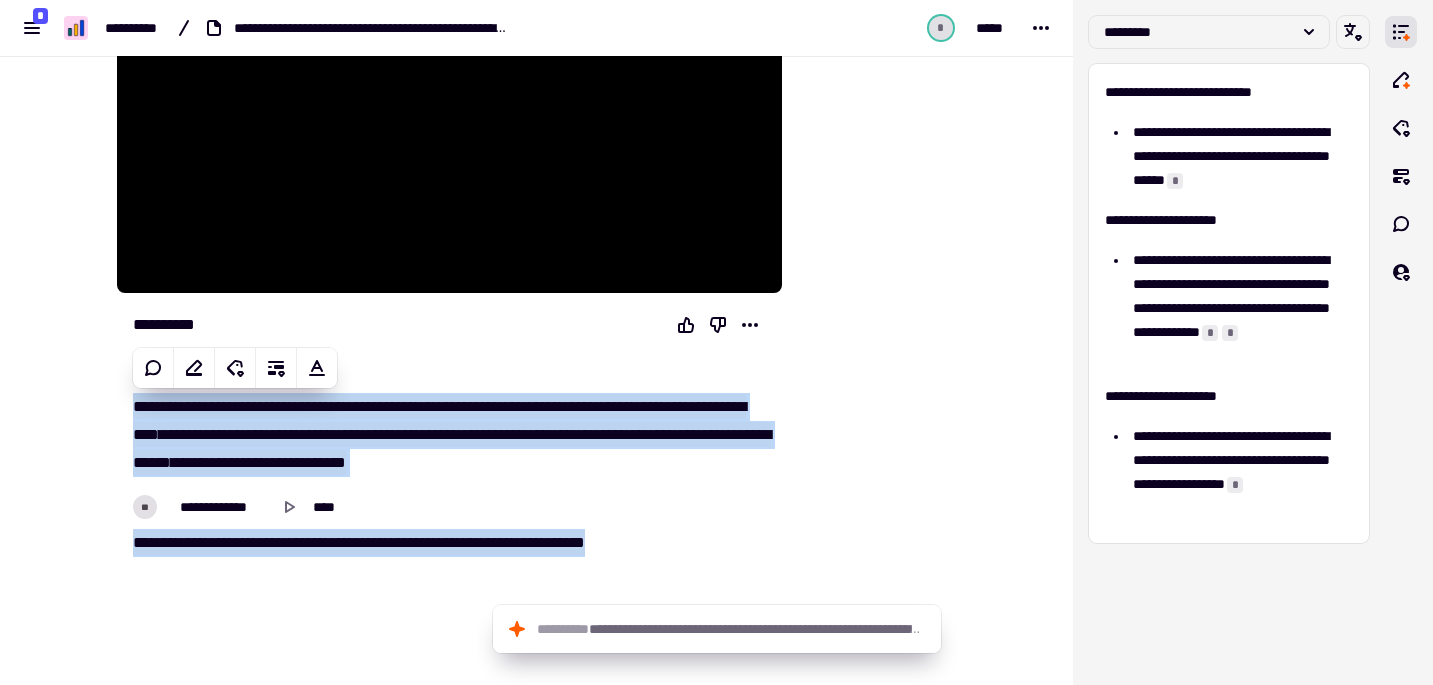 copy on "**********" 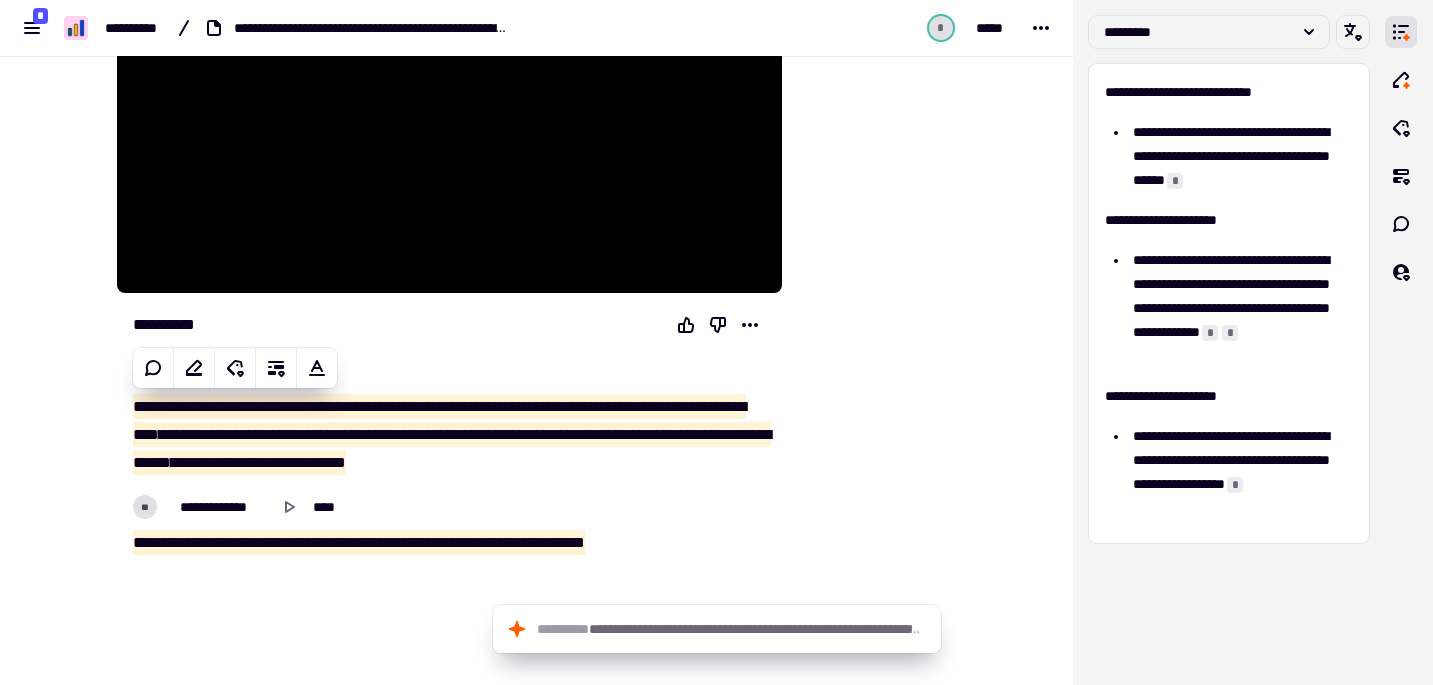 click at bounding box center [883, 321] 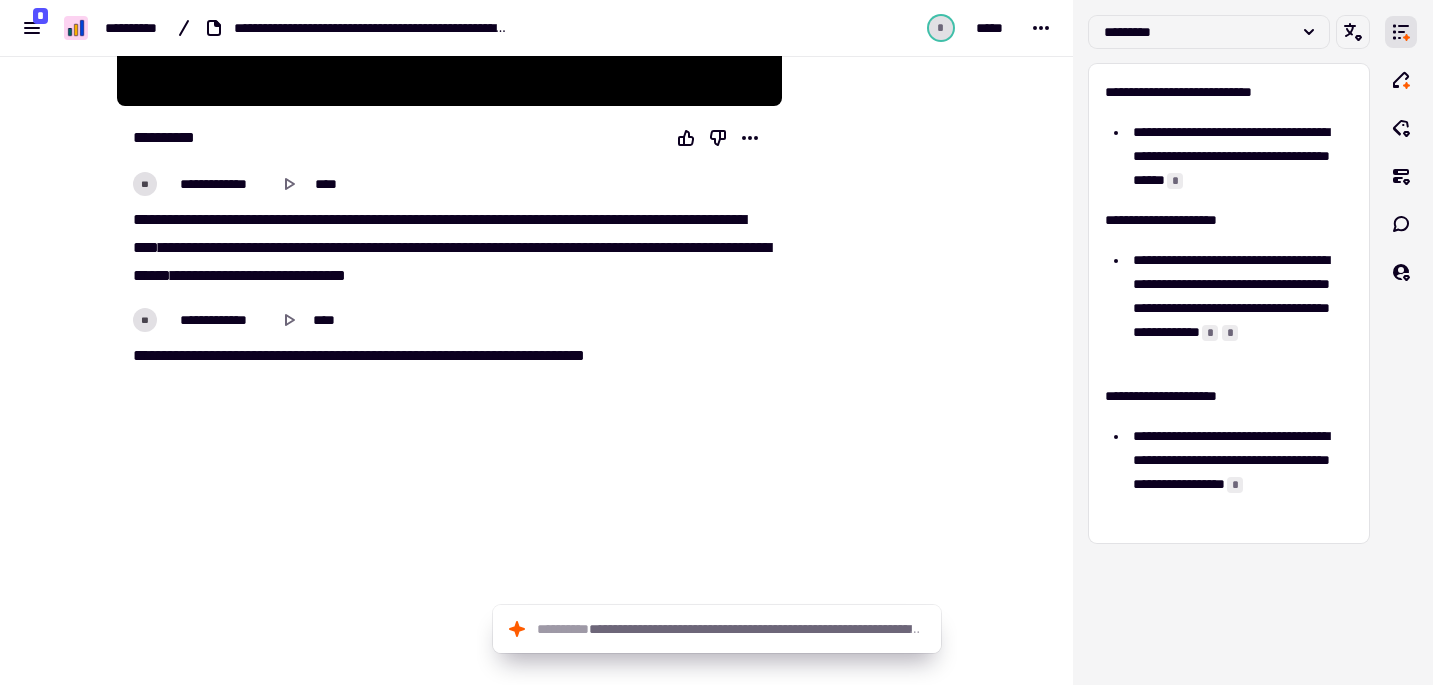 scroll, scrollTop: 0, scrollLeft: 0, axis: both 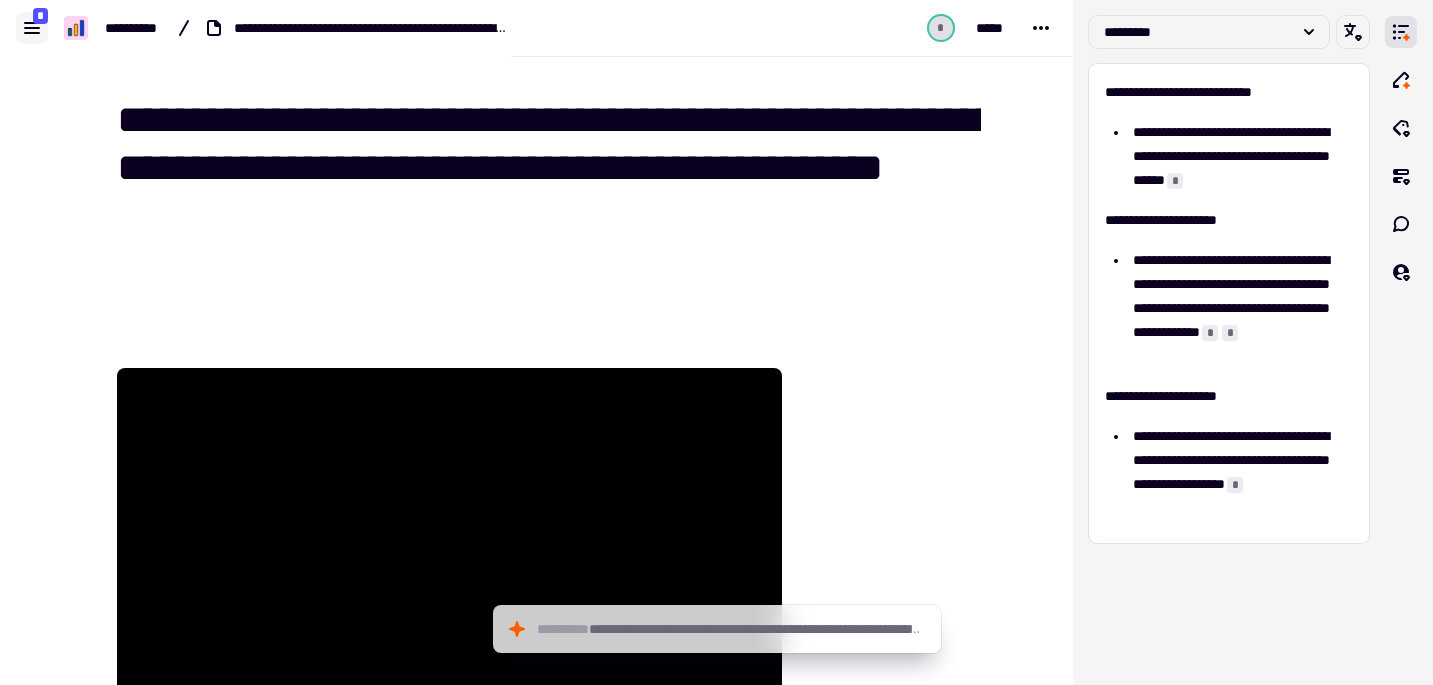 click 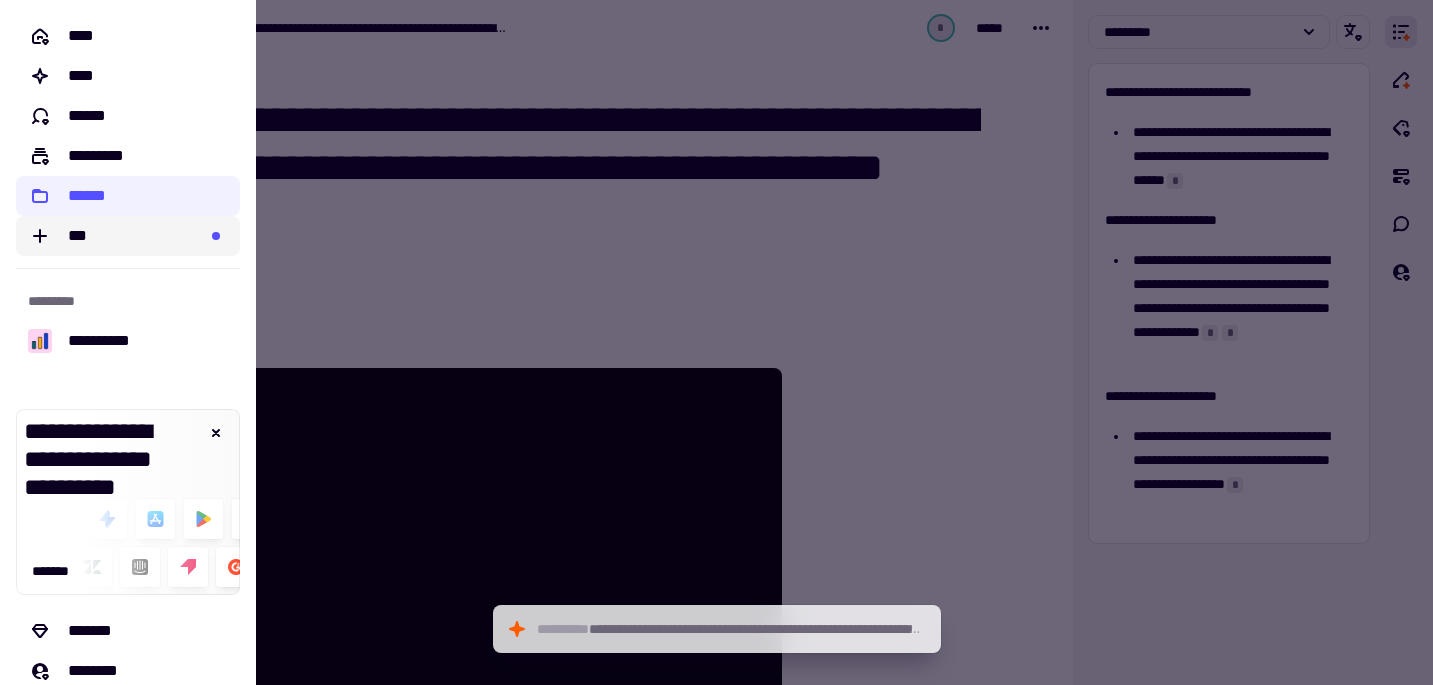 click on "***" 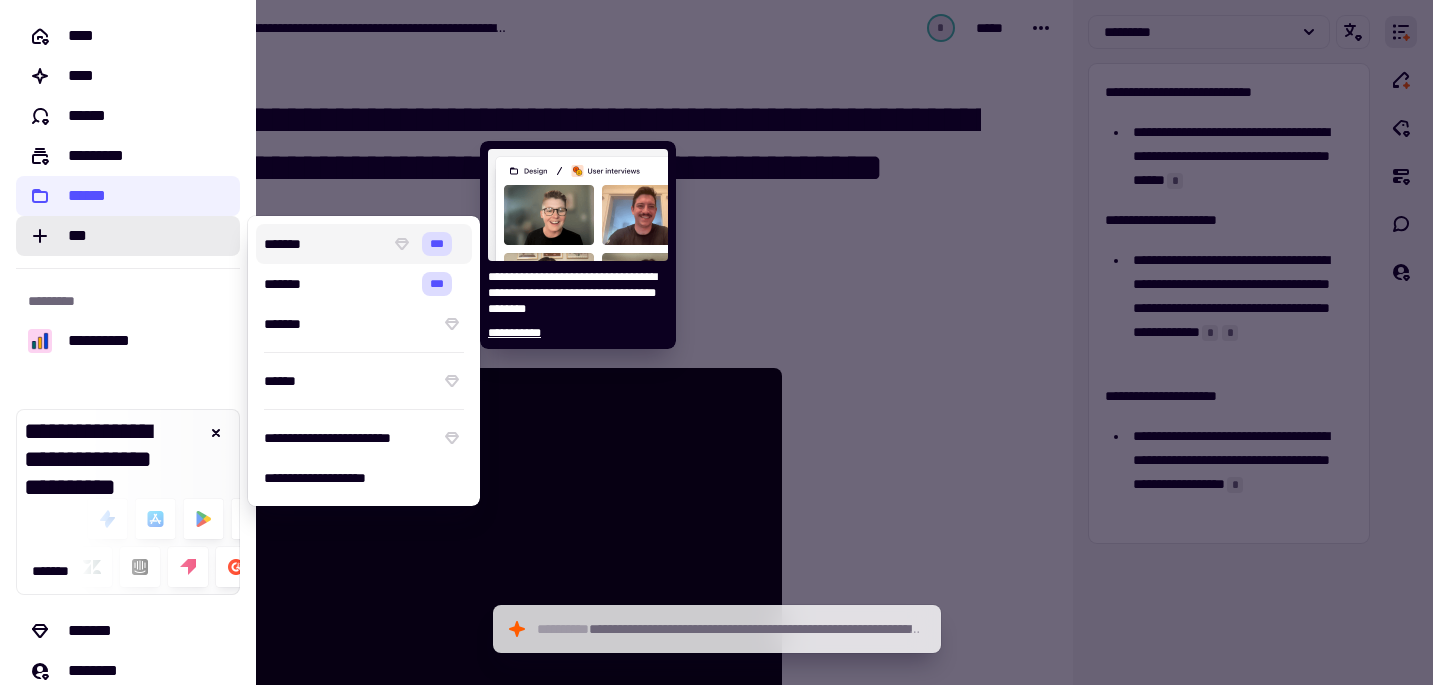 click on "*******" at bounding box center [323, 244] 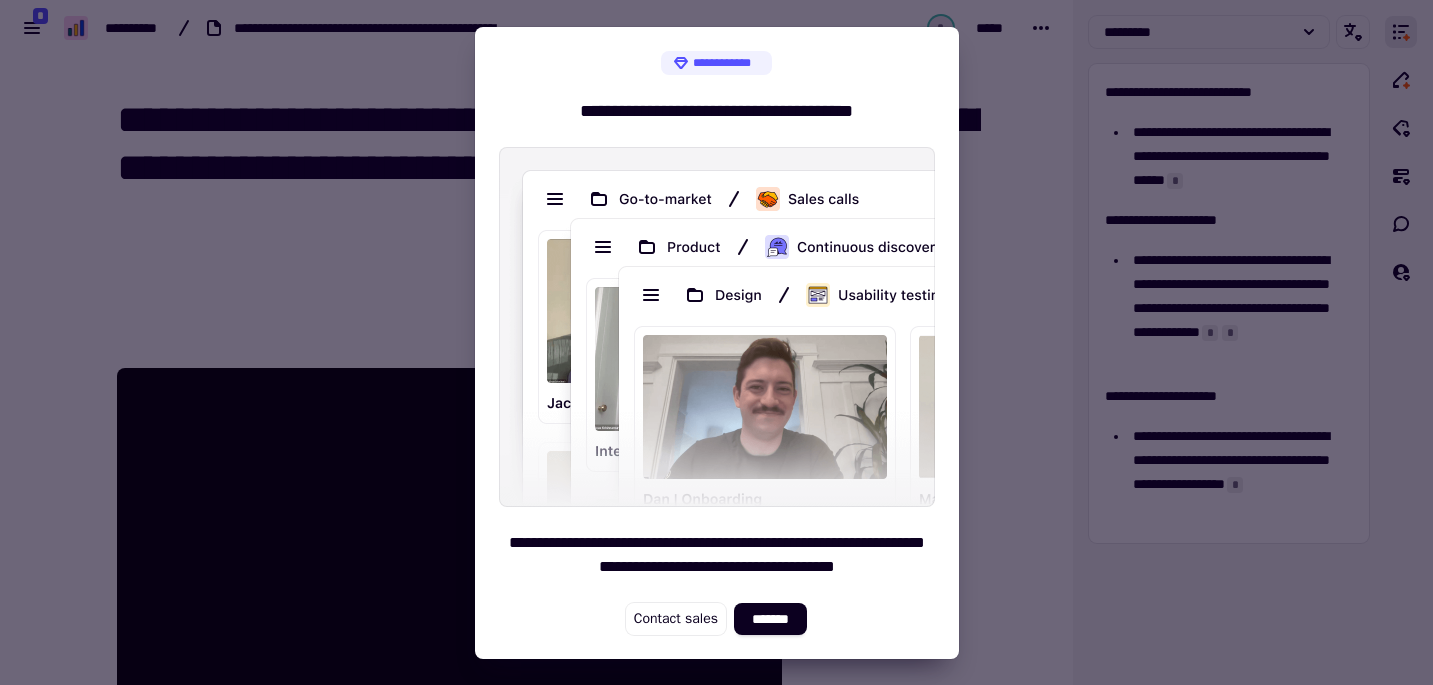 click at bounding box center [716, 342] 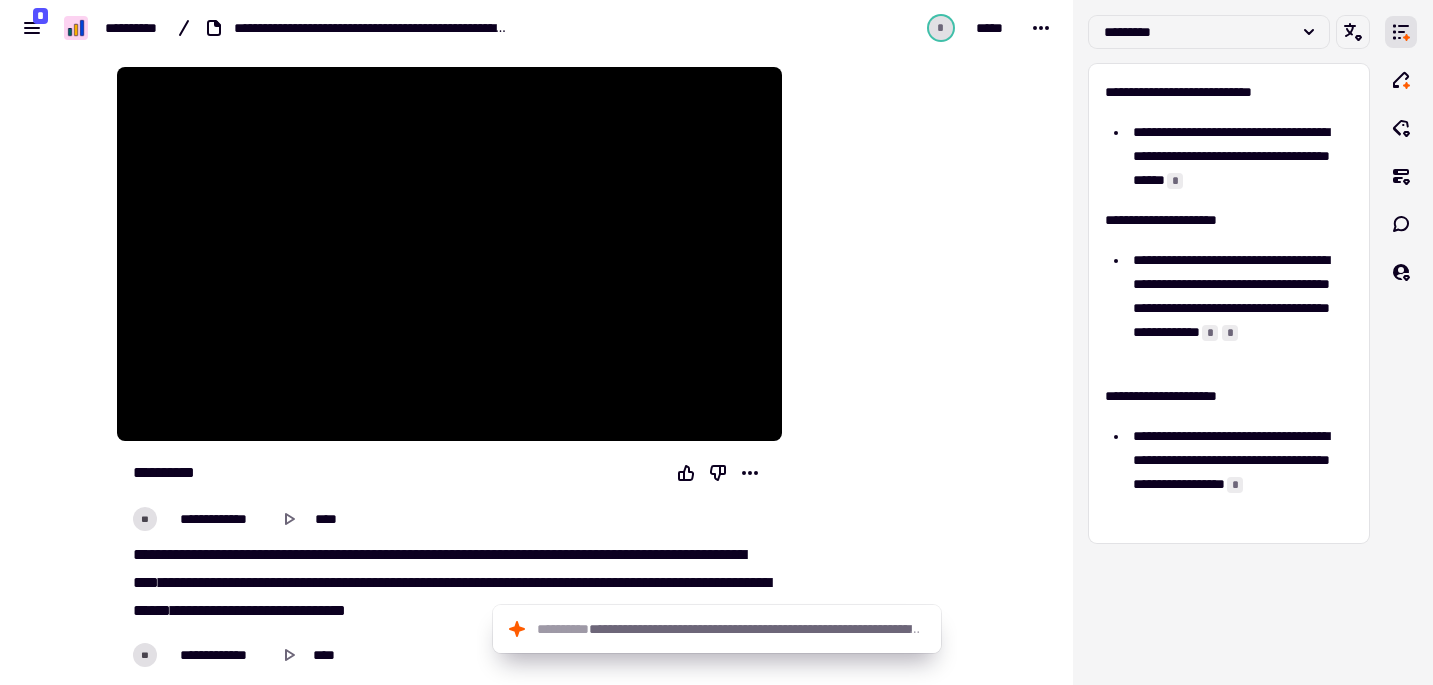 scroll, scrollTop: 0, scrollLeft: 0, axis: both 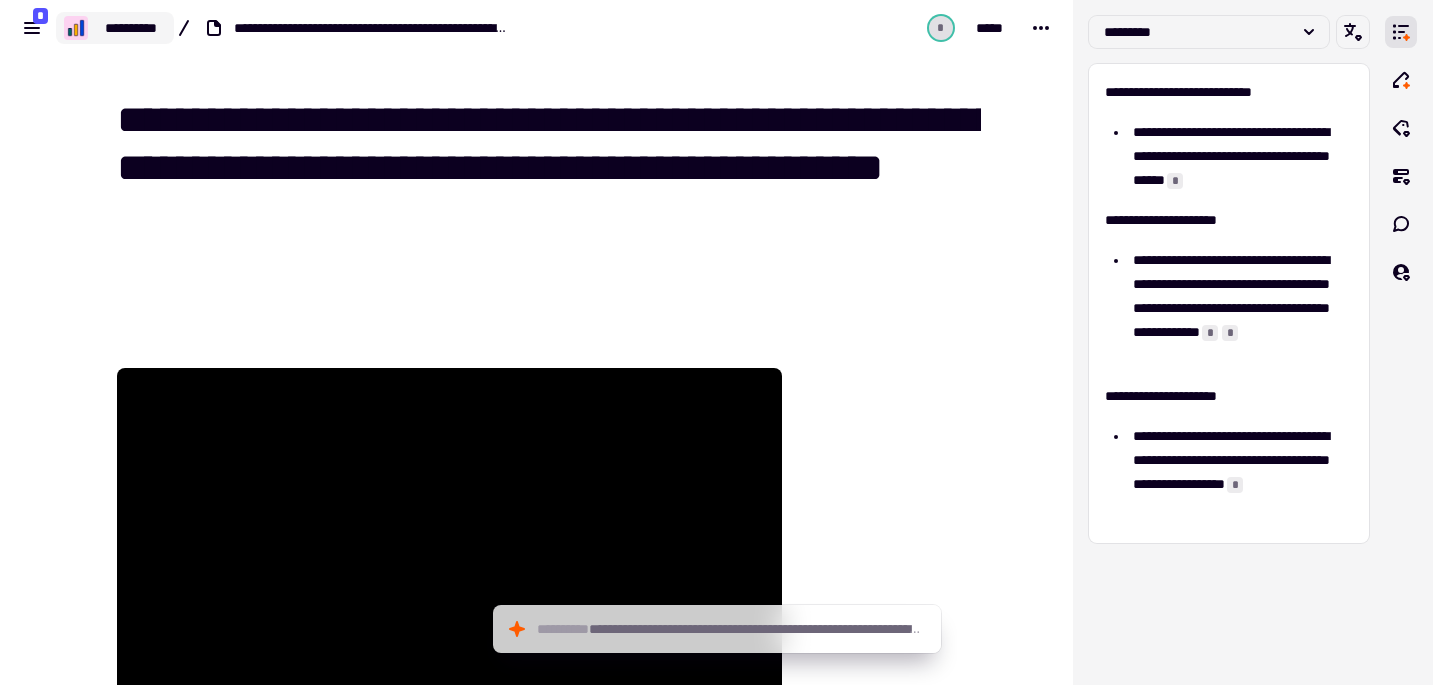 click 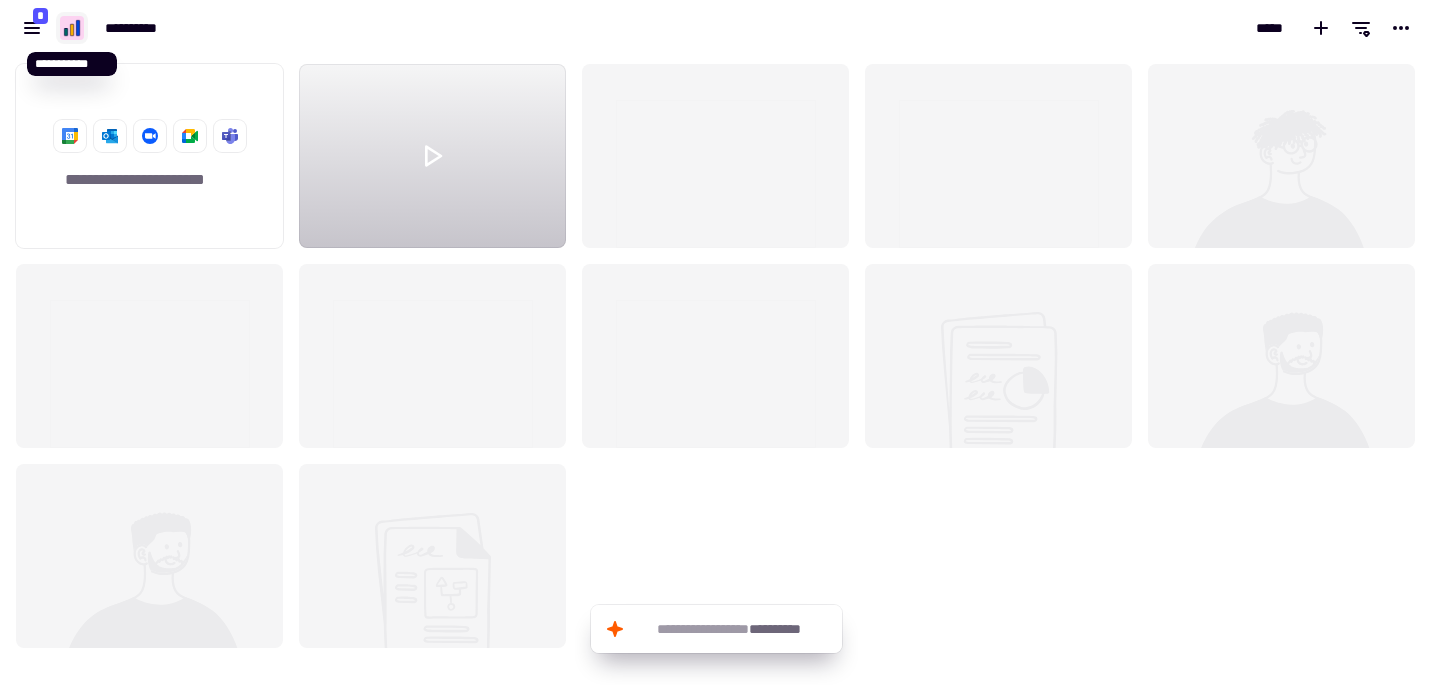 scroll, scrollTop: 1, scrollLeft: 1, axis: both 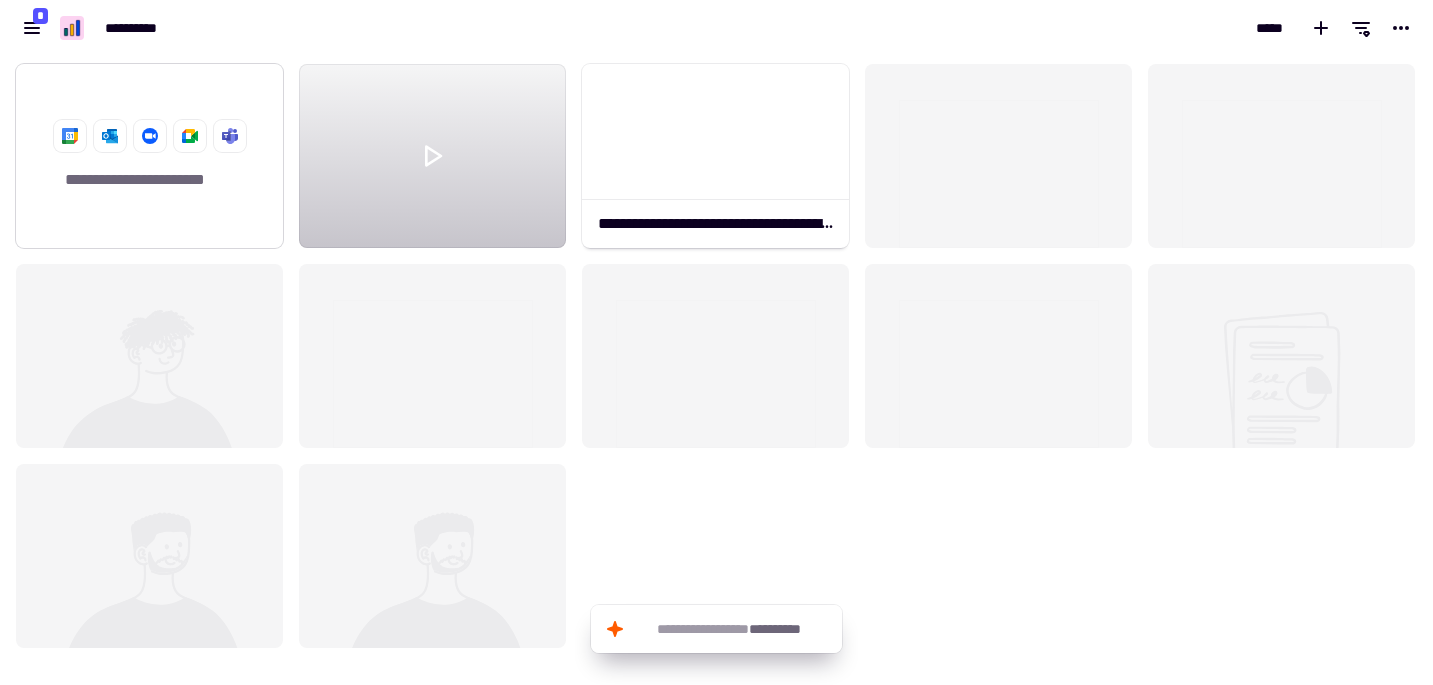 click on "**********" 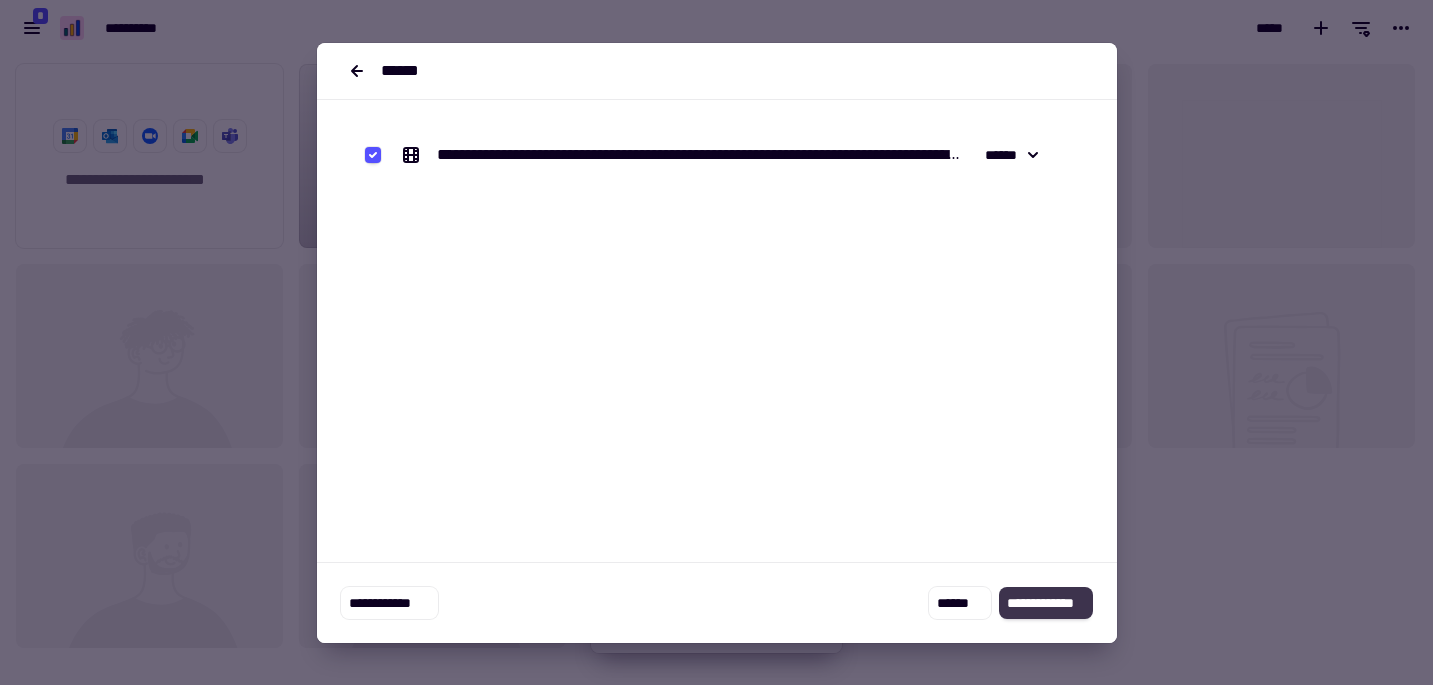 click on "**********" 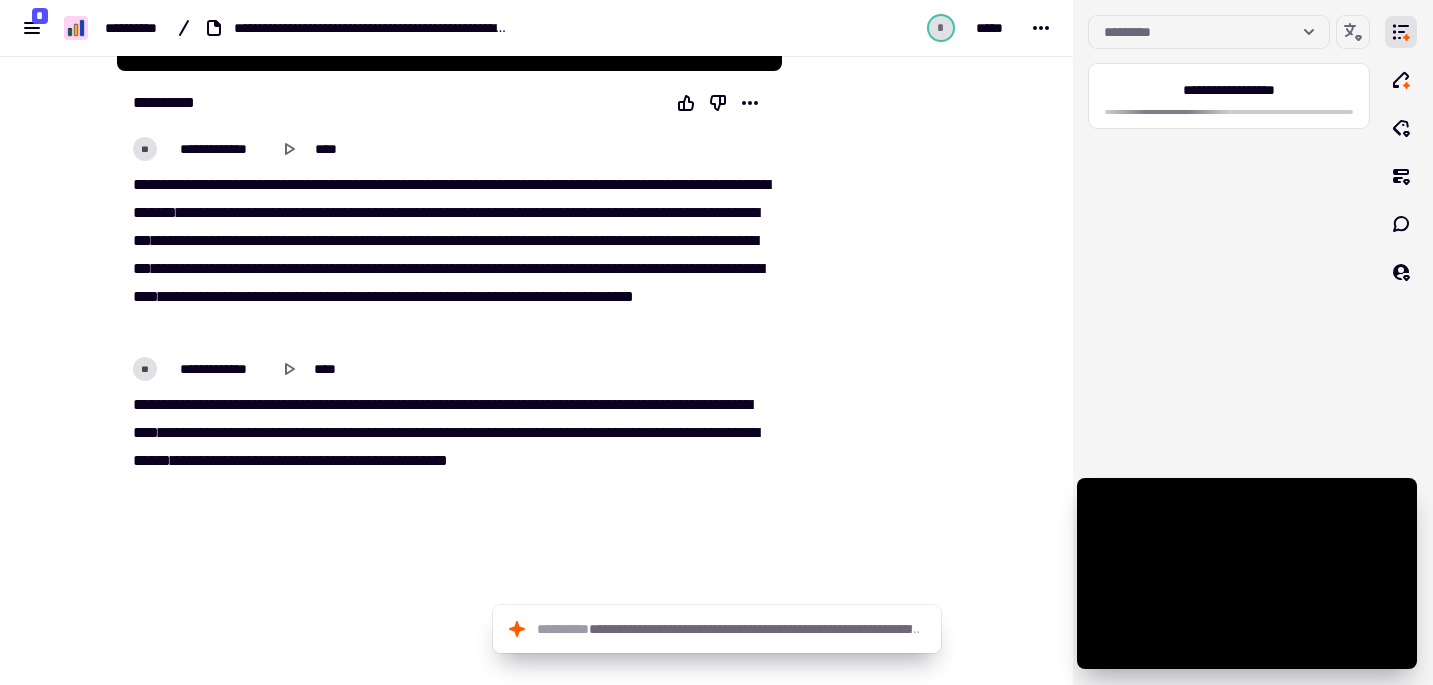scroll, scrollTop: 632, scrollLeft: 0, axis: vertical 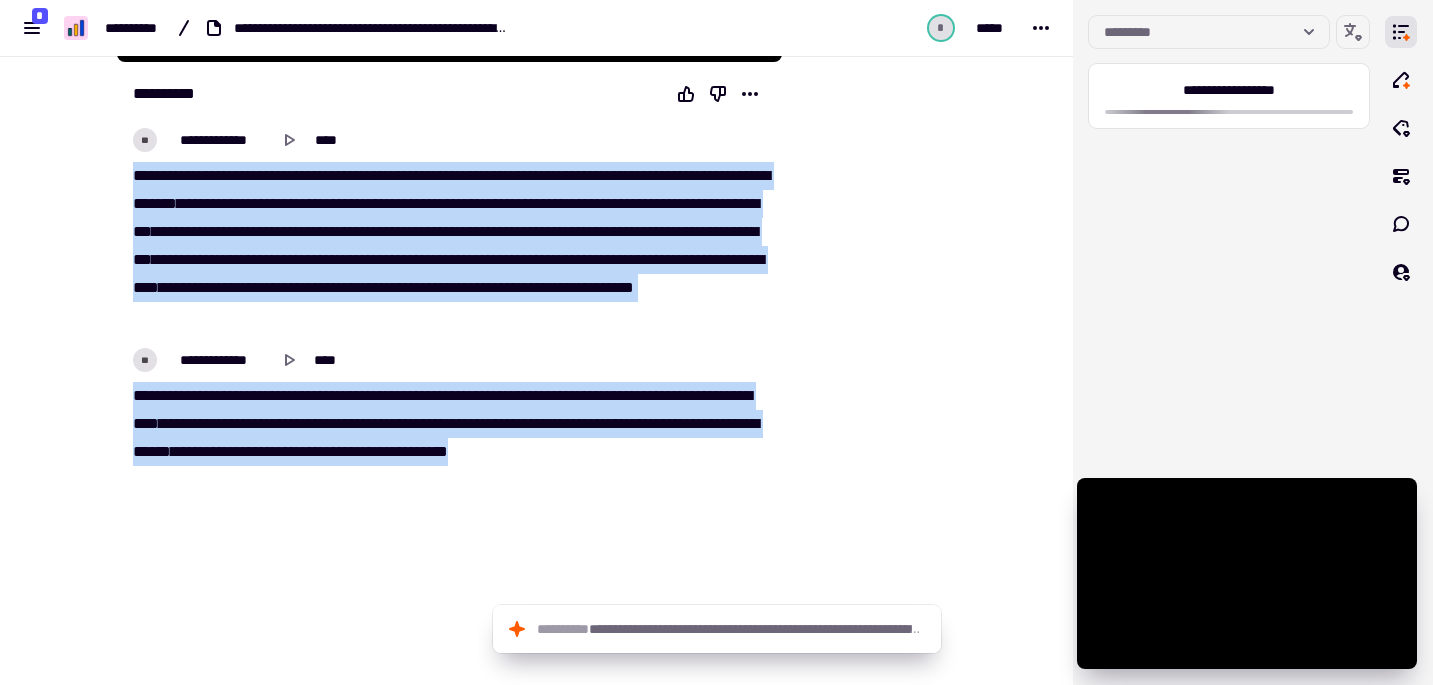 drag, startPoint x: 654, startPoint y: 460, endPoint x: 136, endPoint y: 176, distance: 590.7453 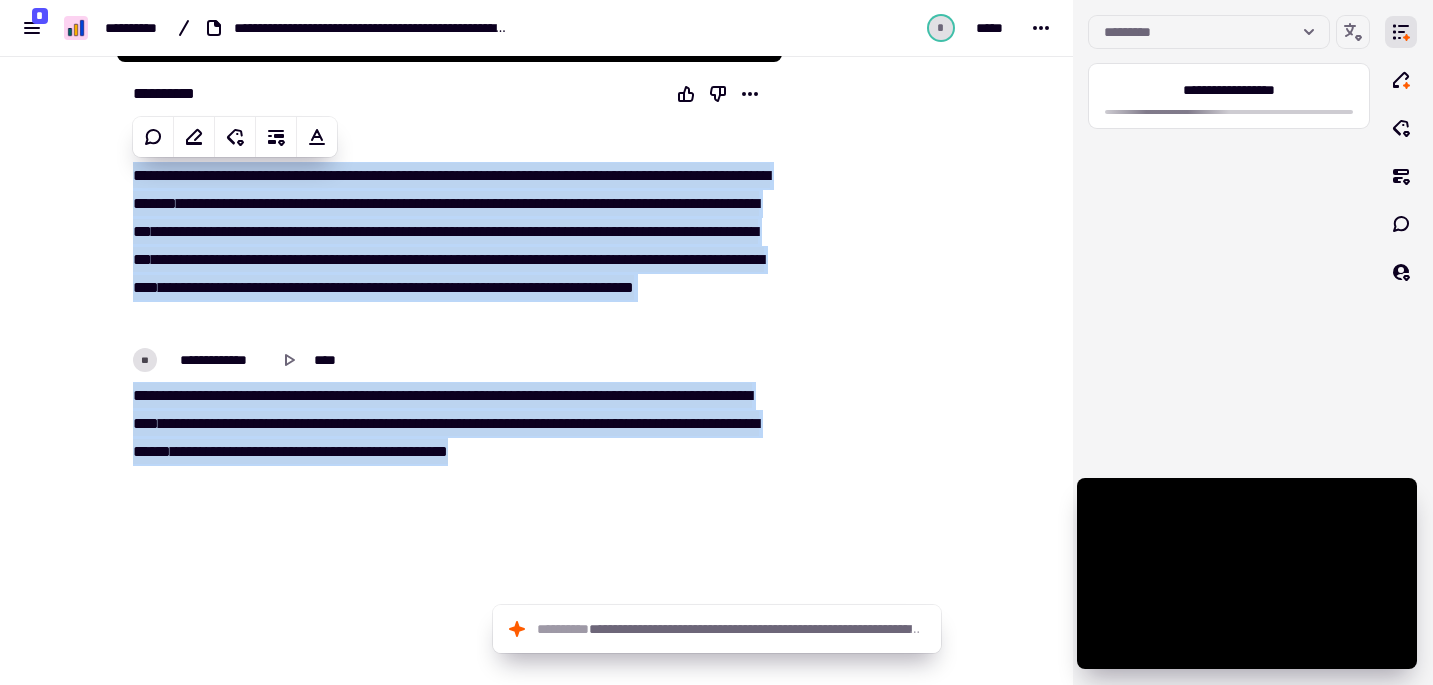 copy on "**********" 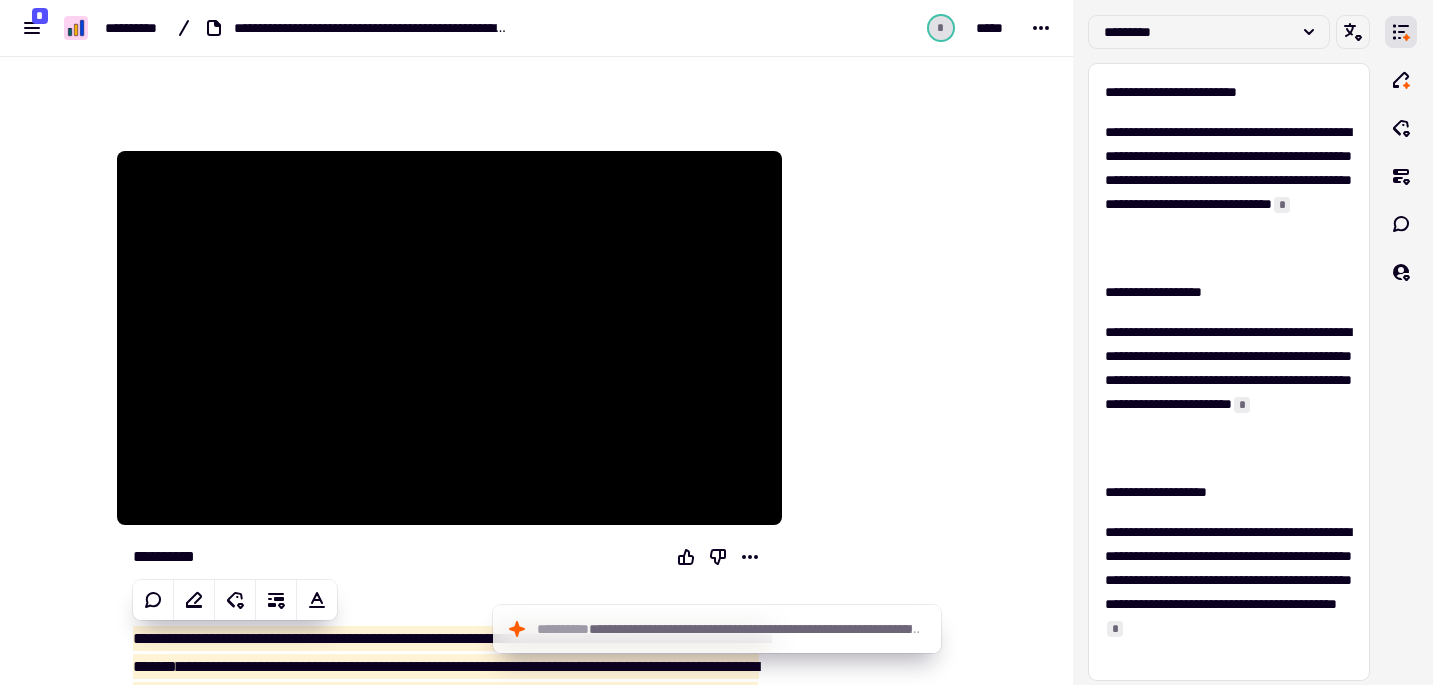 scroll, scrollTop: 0, scrollLeft: 0, axis: both 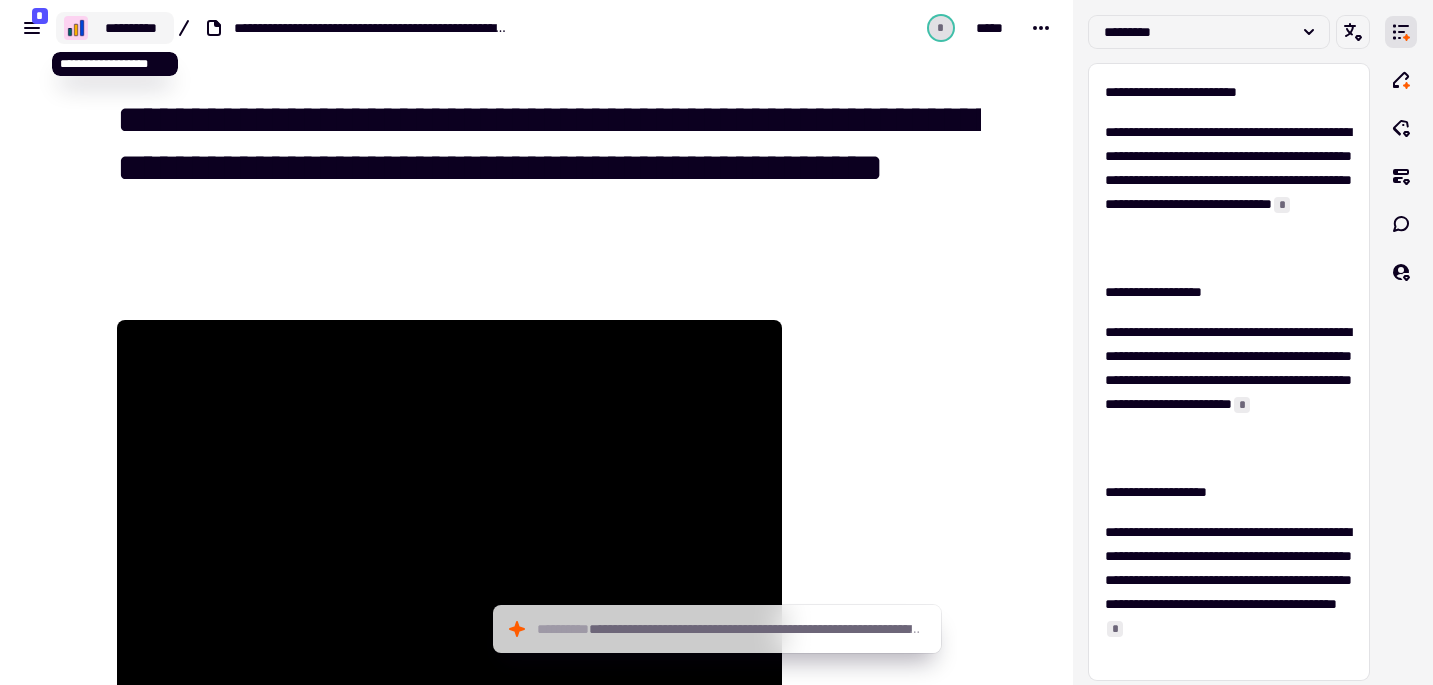 click on "**********" 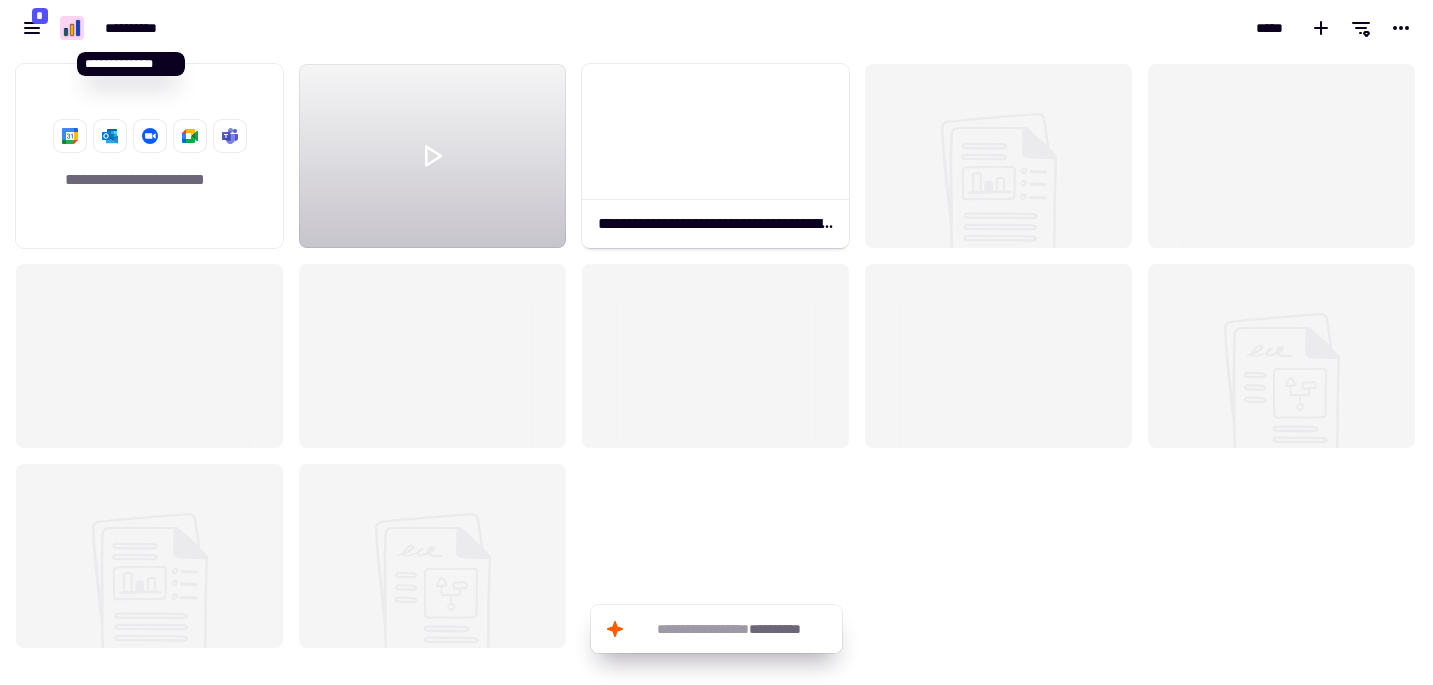 scroll, scrollTop: 1, scrollLeft: 1, axis: both 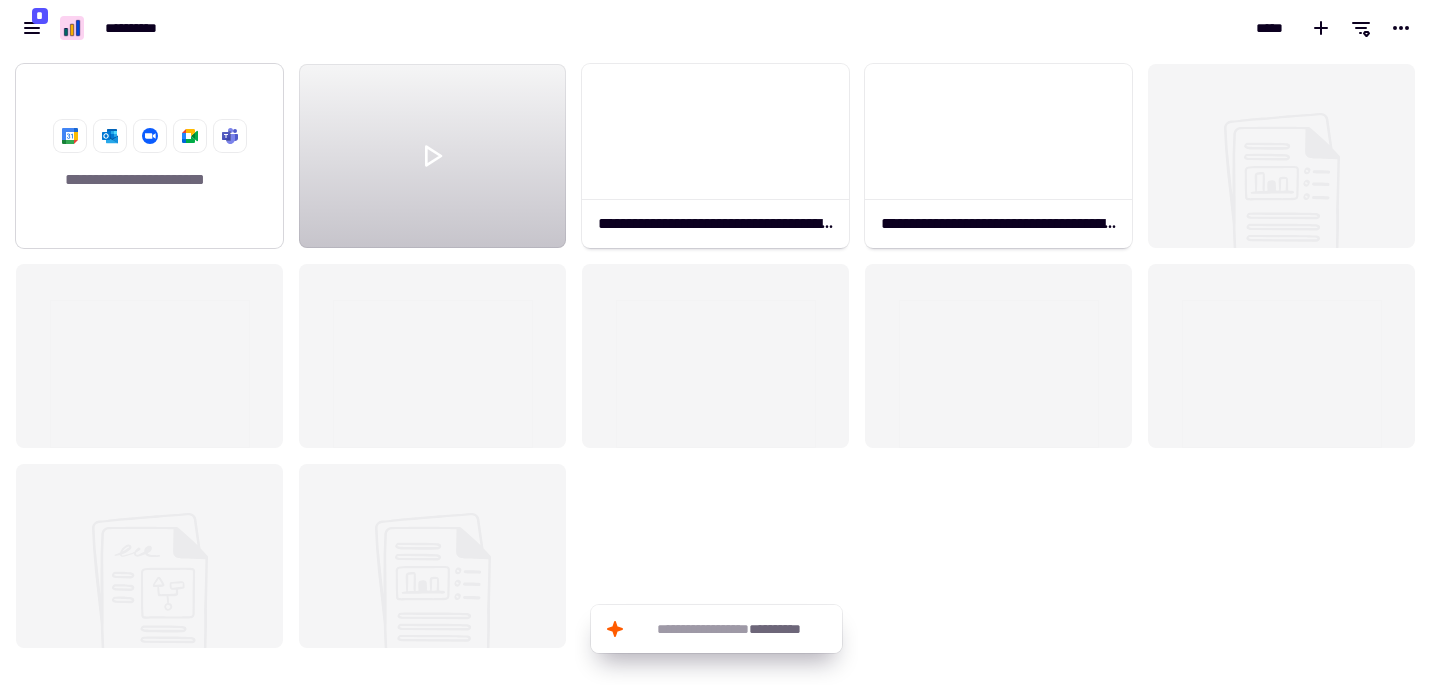 click on "**********" 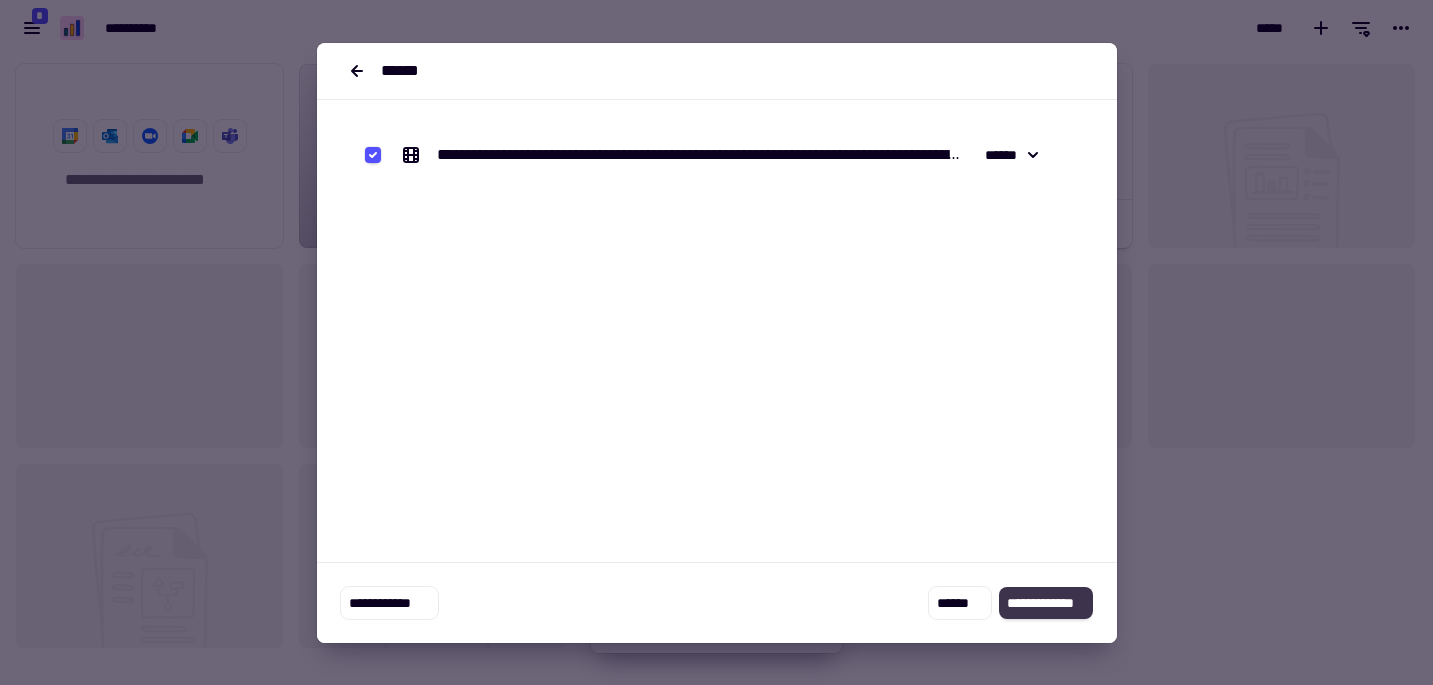 click on "**********" 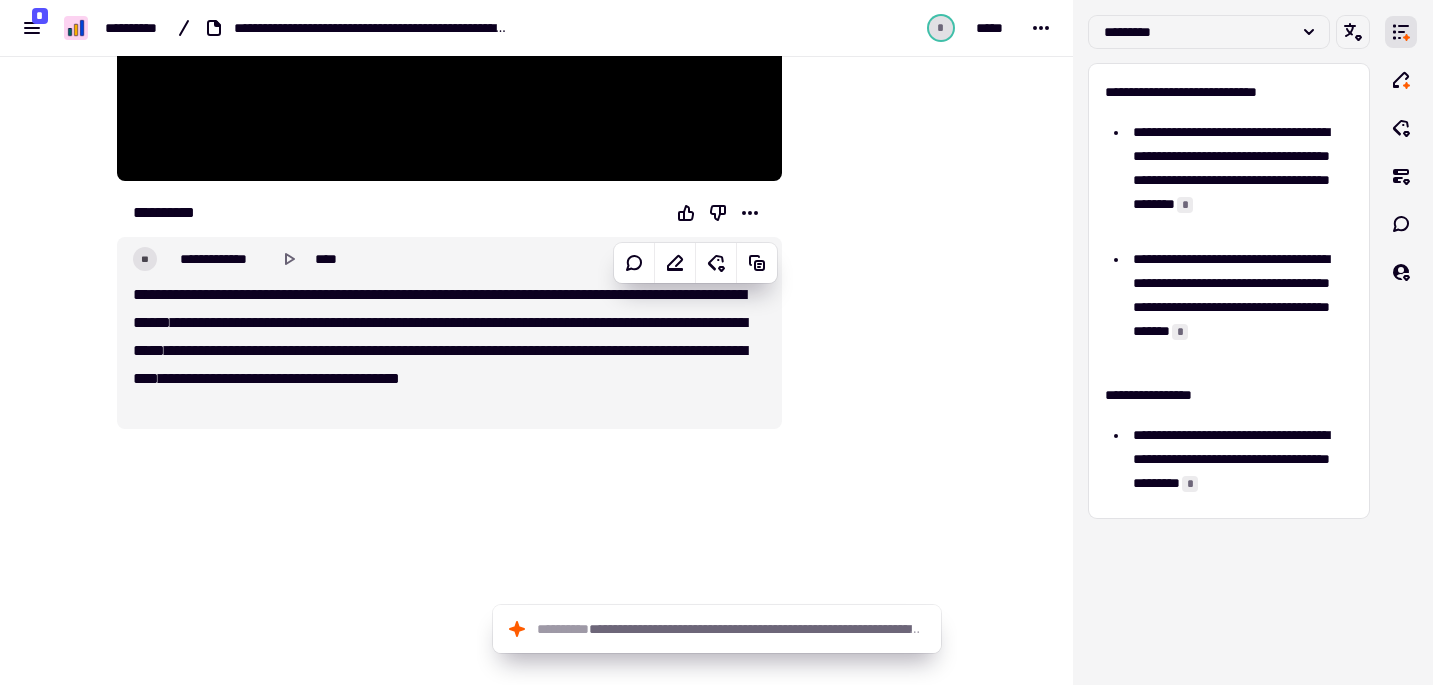 scroll, scrollTop: 644, scrollLeft: 0, axis: vertical 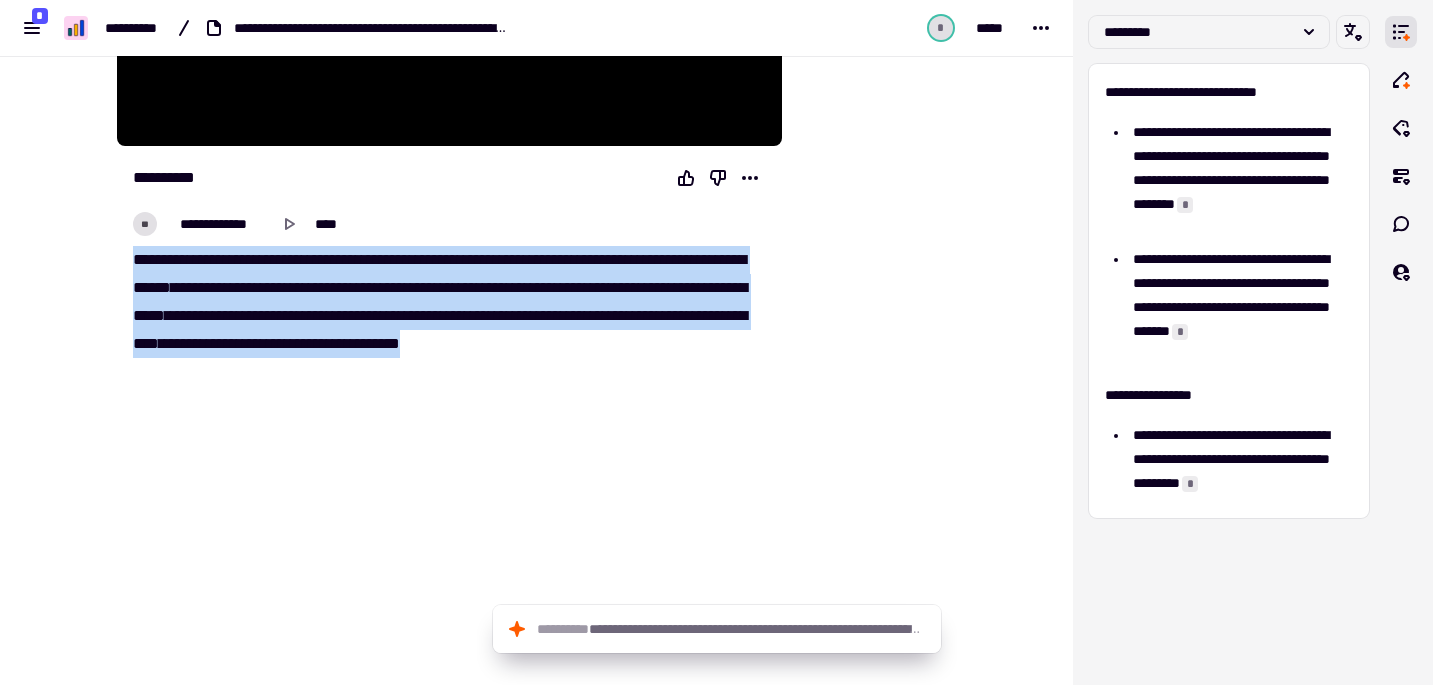 drag, startPoint x: 203, startPoint y: 378, endPoint x: 133, endPoint y: 269, distance: 129.5415 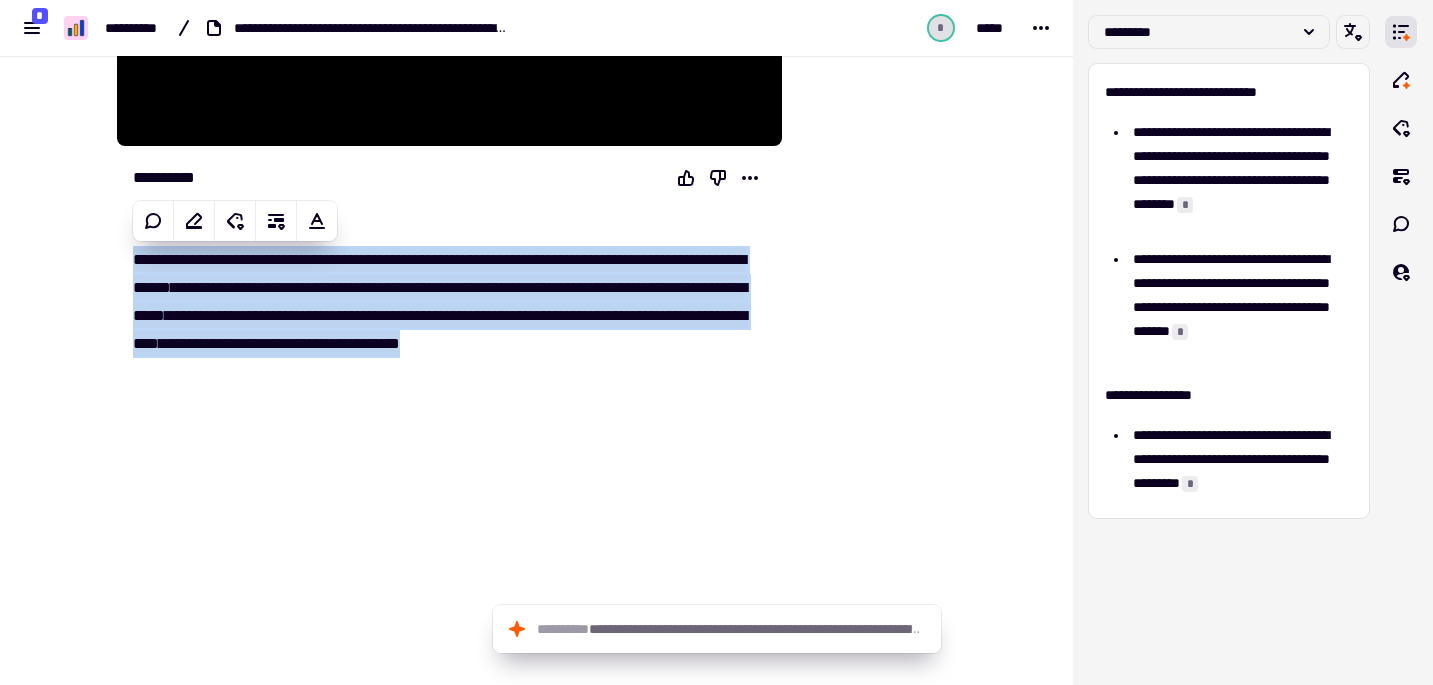 copy on "*********   *****   ****   *******   ********   ********   *******   *****   ****   *******   ********   *   ********   **   ****   ******   ********   ****   ****   **   *******   ***   ****   ****   **   ***   ****   **   ****   ****   ***   ****   ****   ****   ******   *****   ******   ****   *********   ****   ********   **   ******   ***   ***   **   ***   ****   ***   **   ***   ****   ****   *****   **   ****   ******   *****   ***   ***   ******   **   *******" 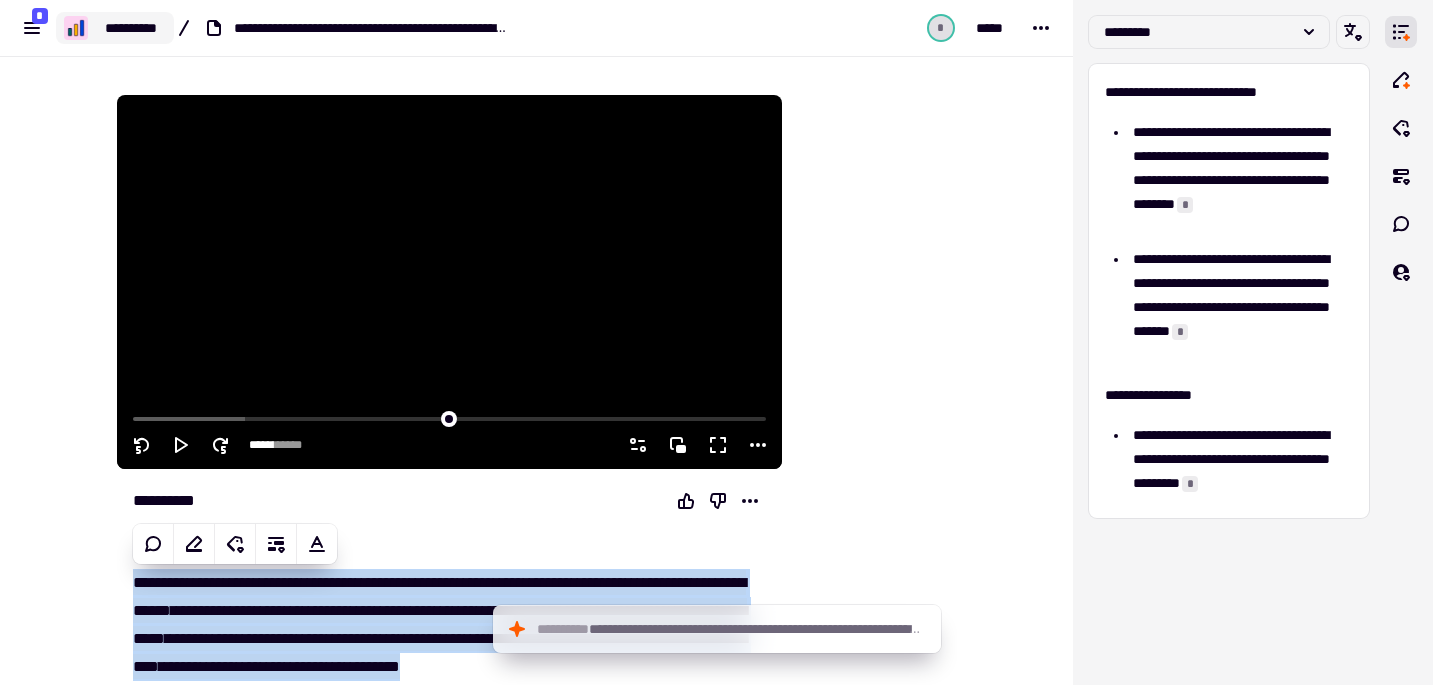 scroll, scrollTop: 225, scrollLeft: 0, axis: vertical 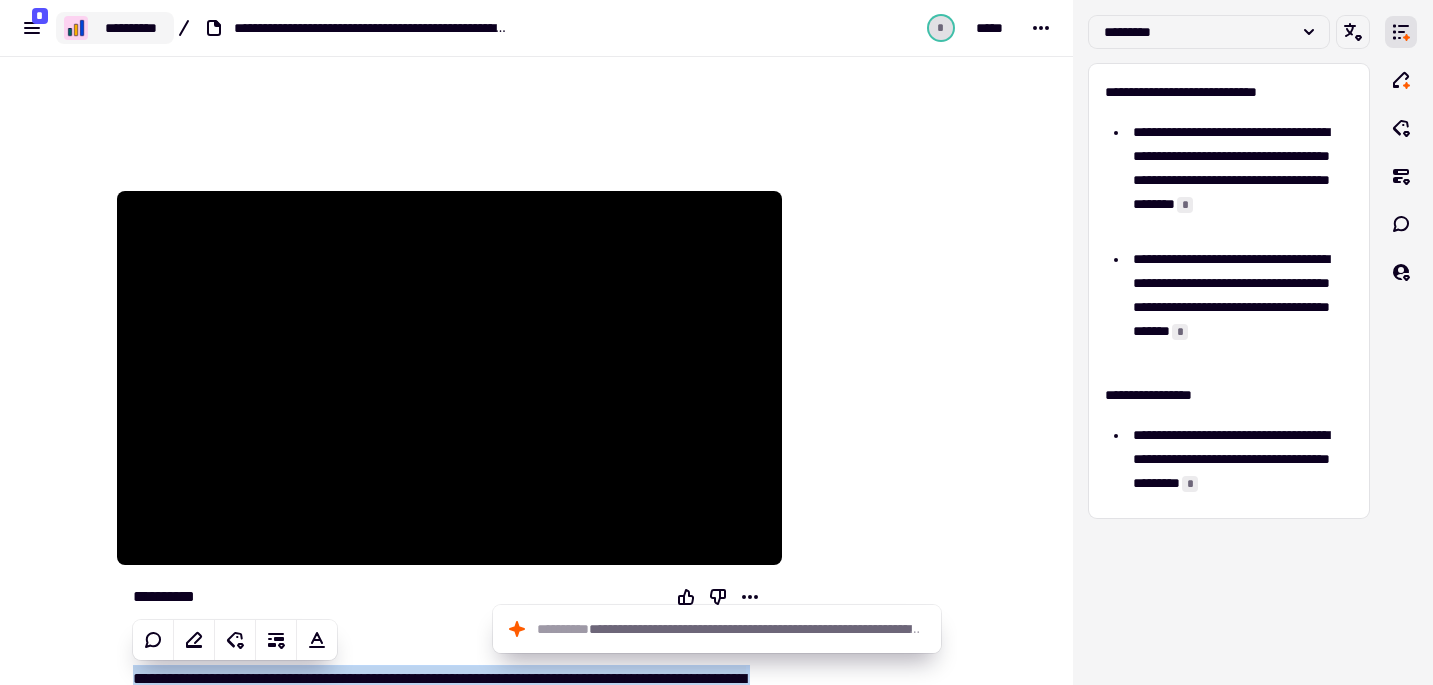 click on "**********" 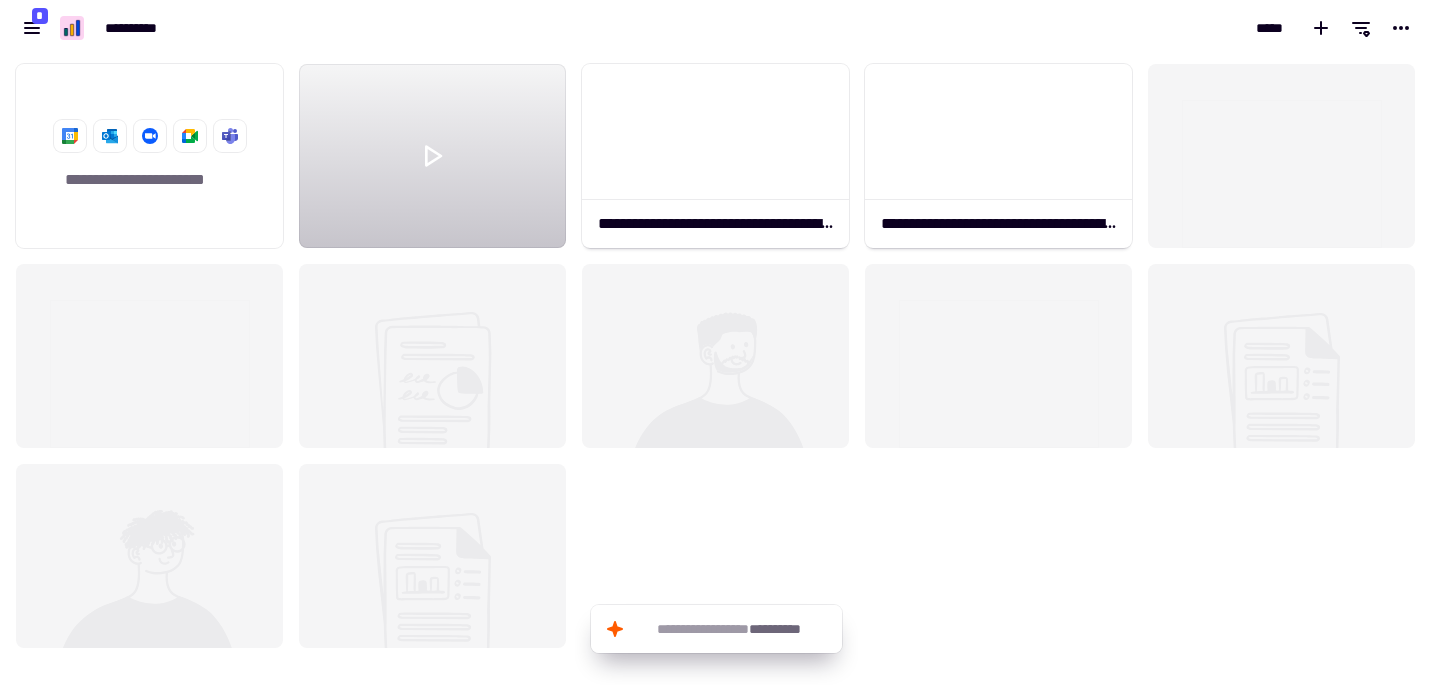 scroll, scrollTop: 1, scrollLeft: 1, axis: both 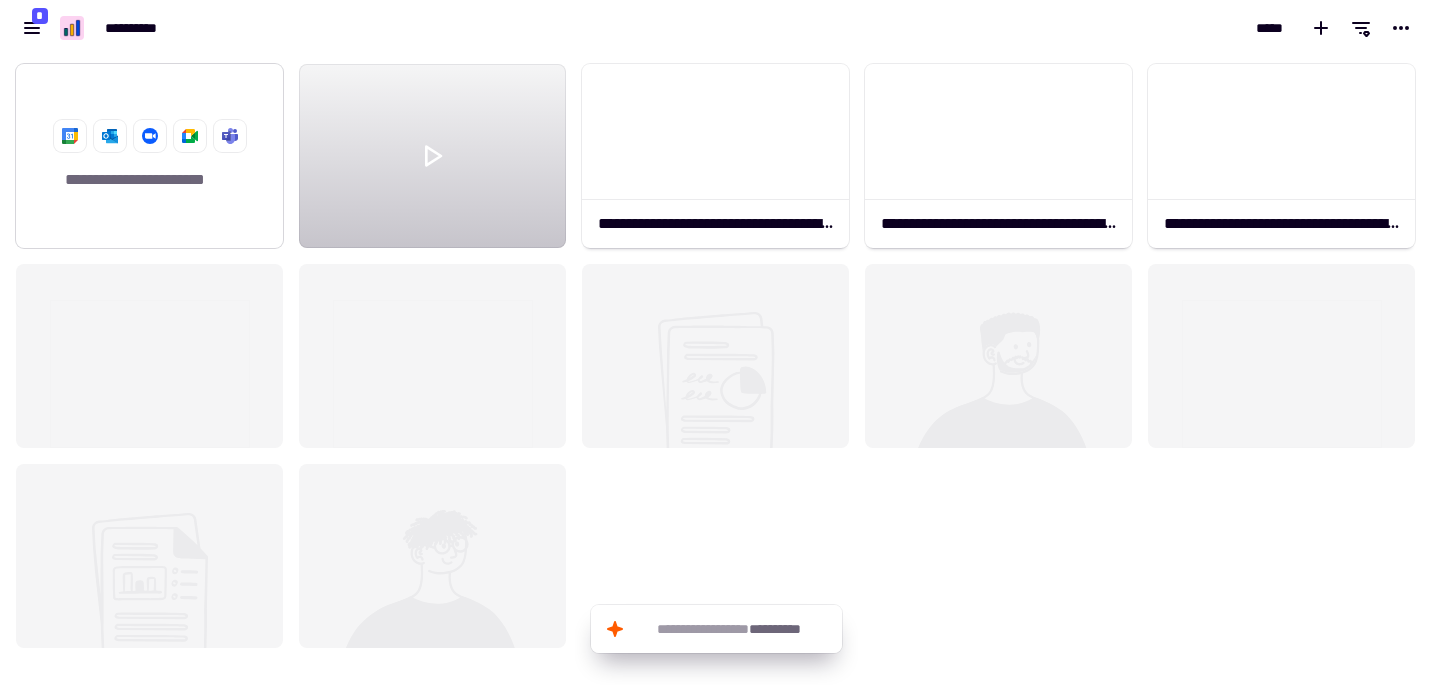 click on "**********" 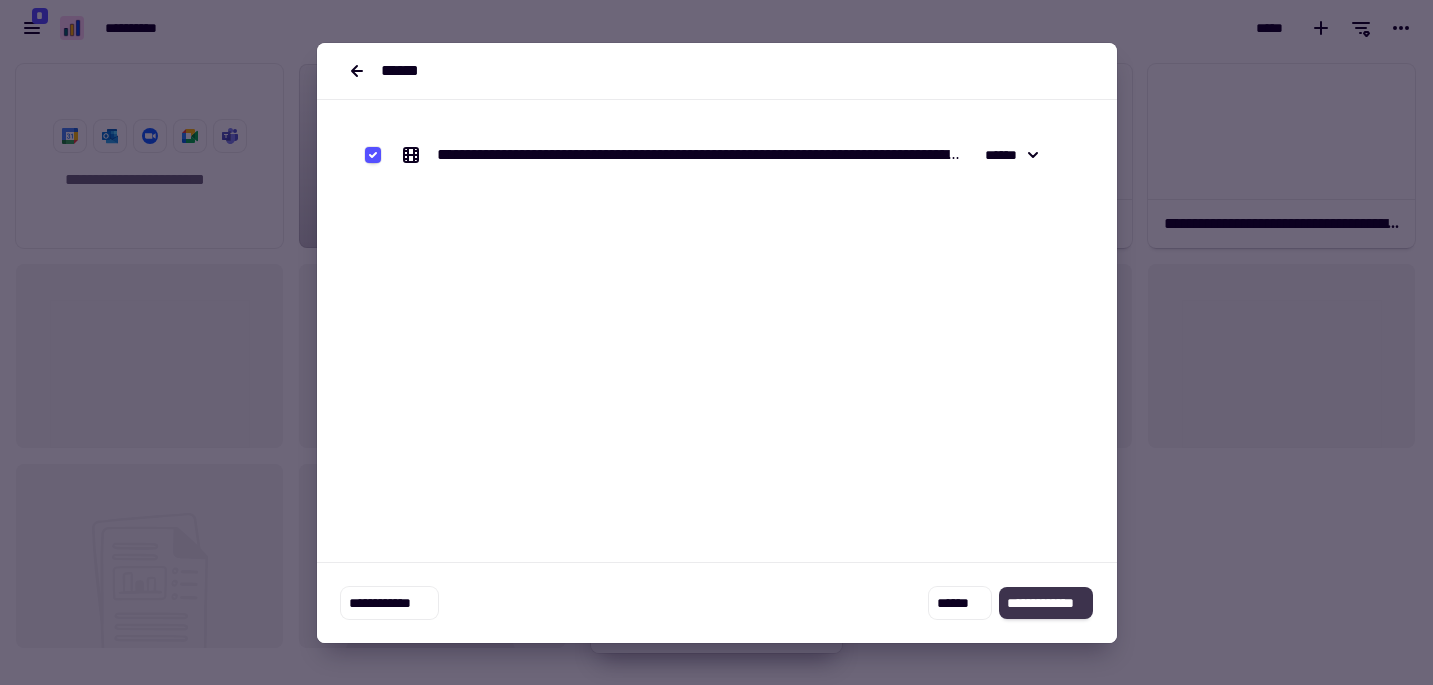 click on "**********" 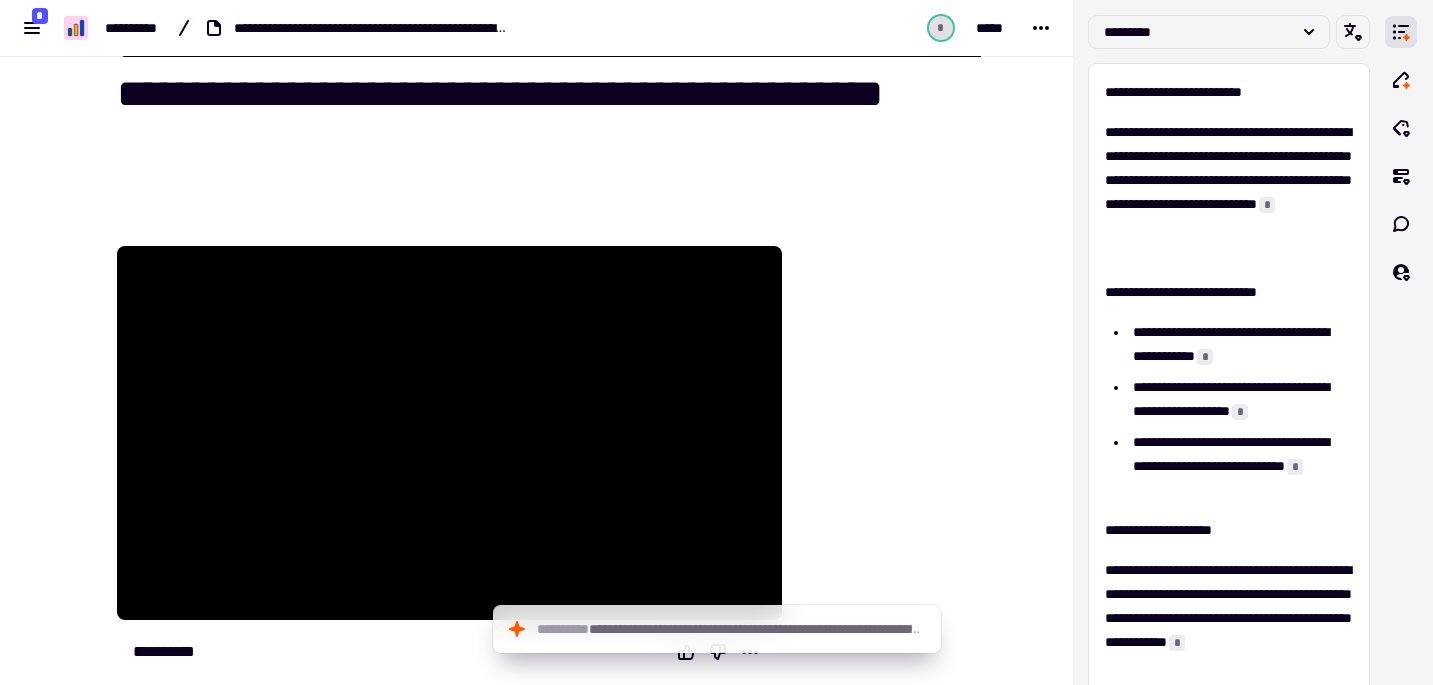 scroll, scrollTop: 0, scrollLeft: 0, axis: both 